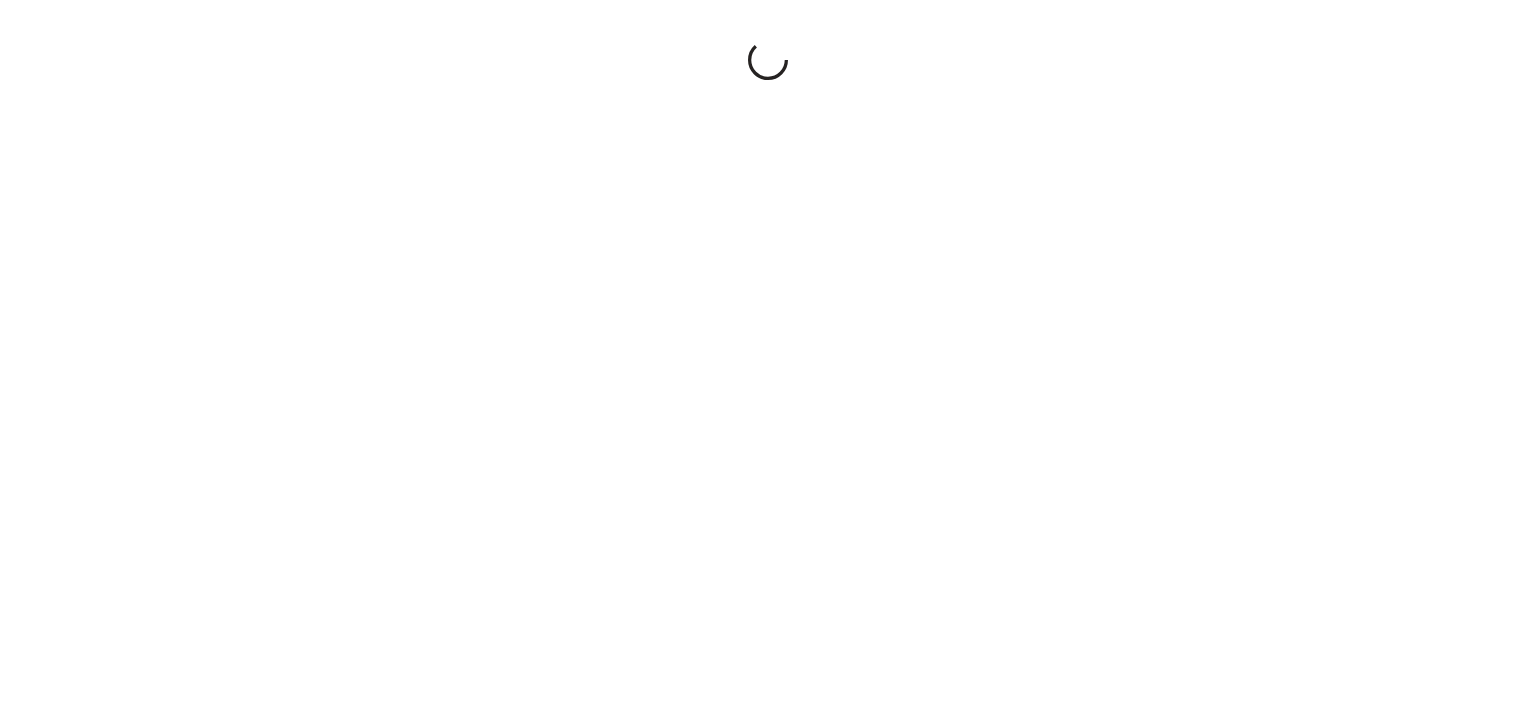scroll, scrollTop: 0, scrollLeft: 0, axis: both 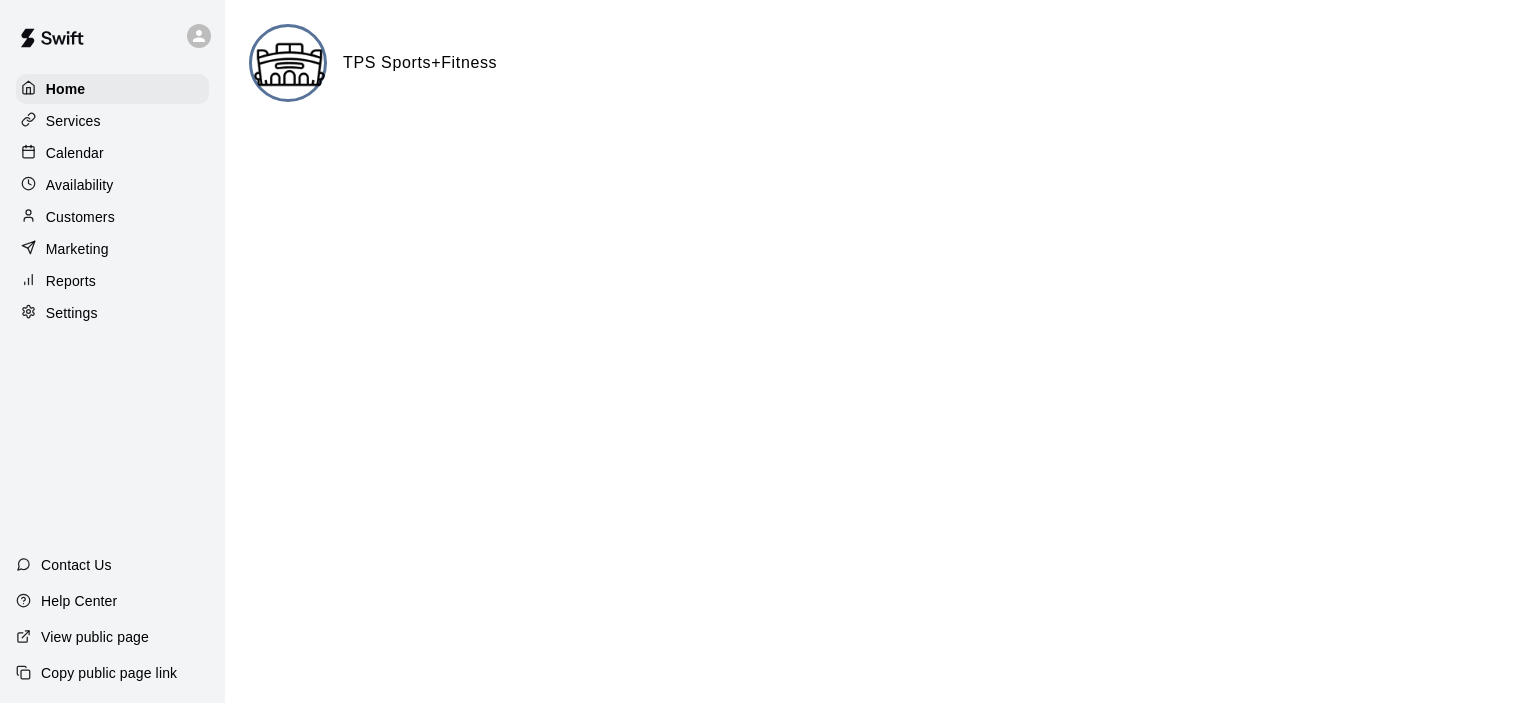 click on "Services" at bounding box center (112, 121) 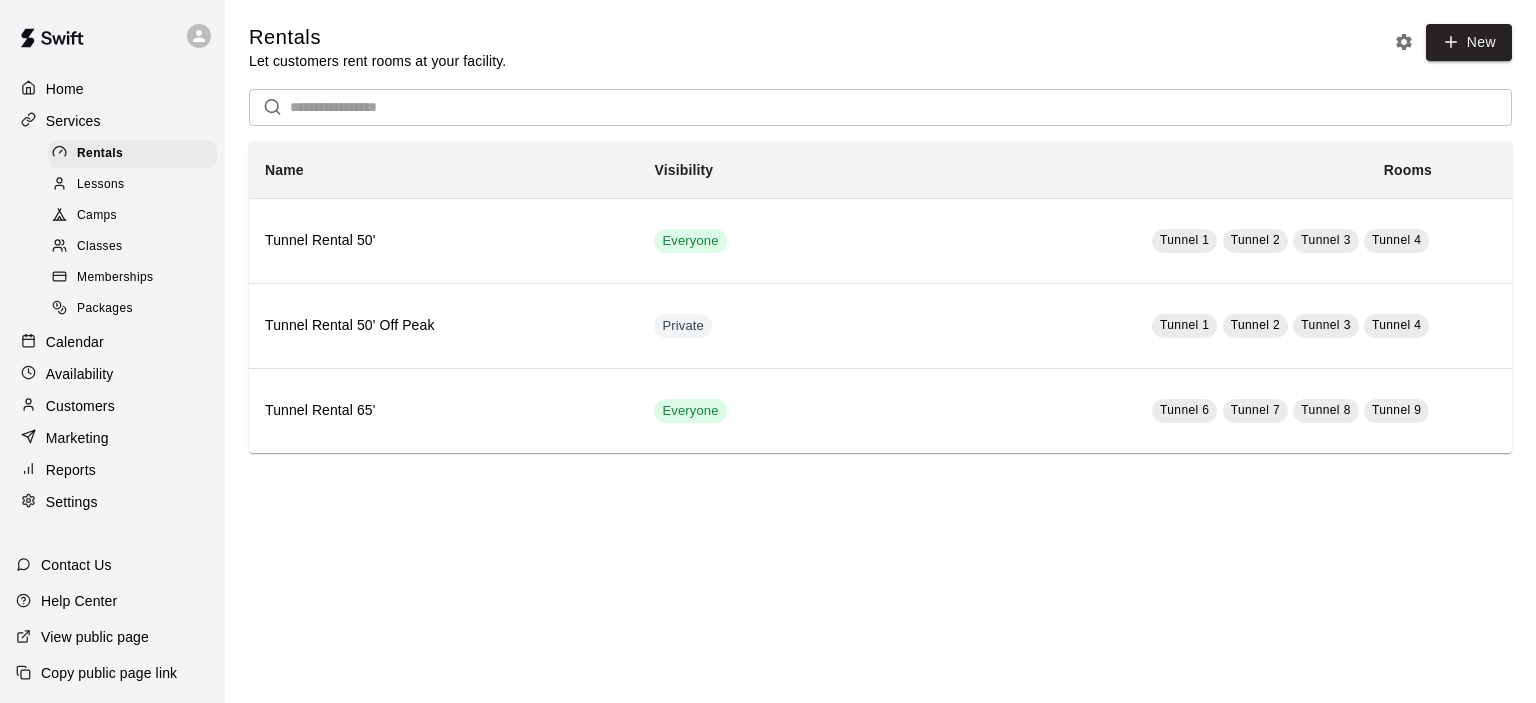 click on "Memberships" at bounding box center [115, 278] 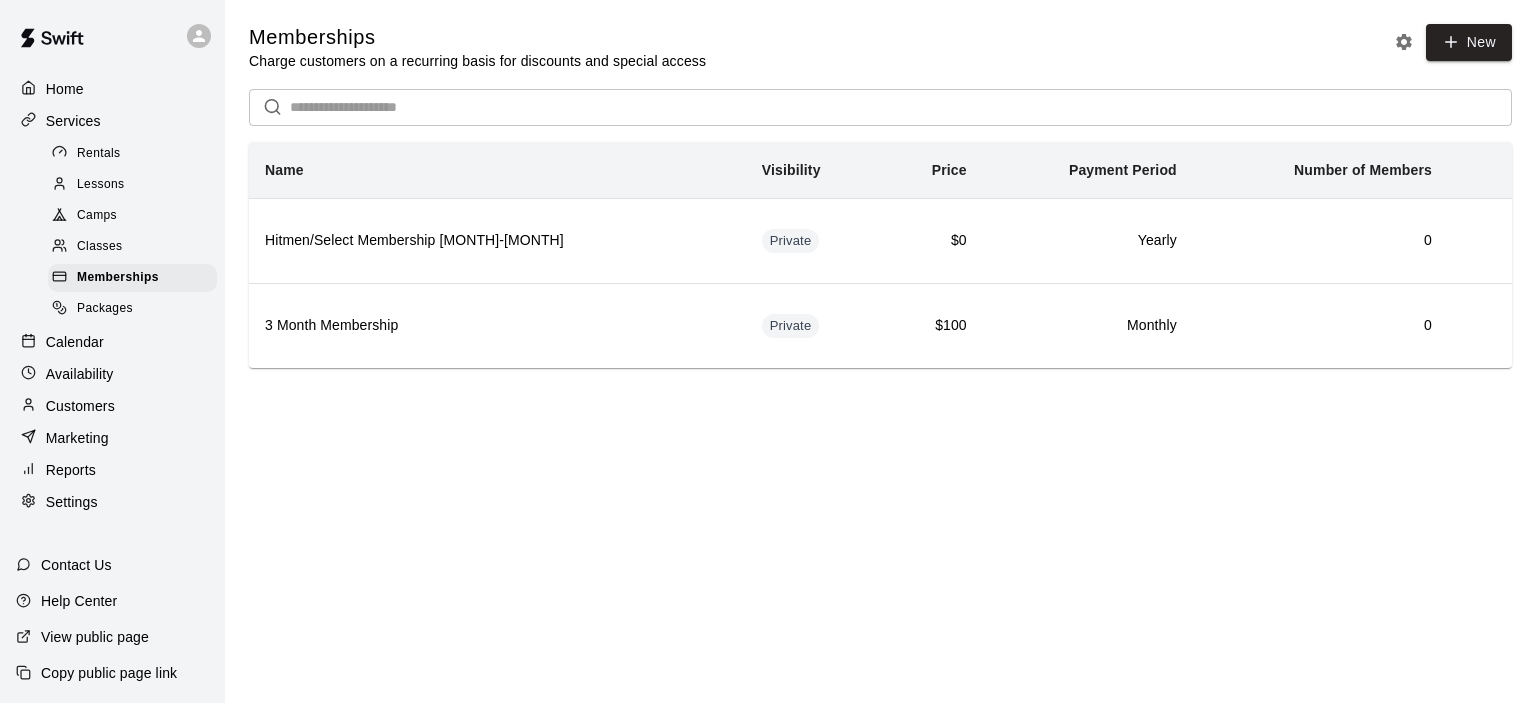 click on "Camps" at bounding box center (132, 216) 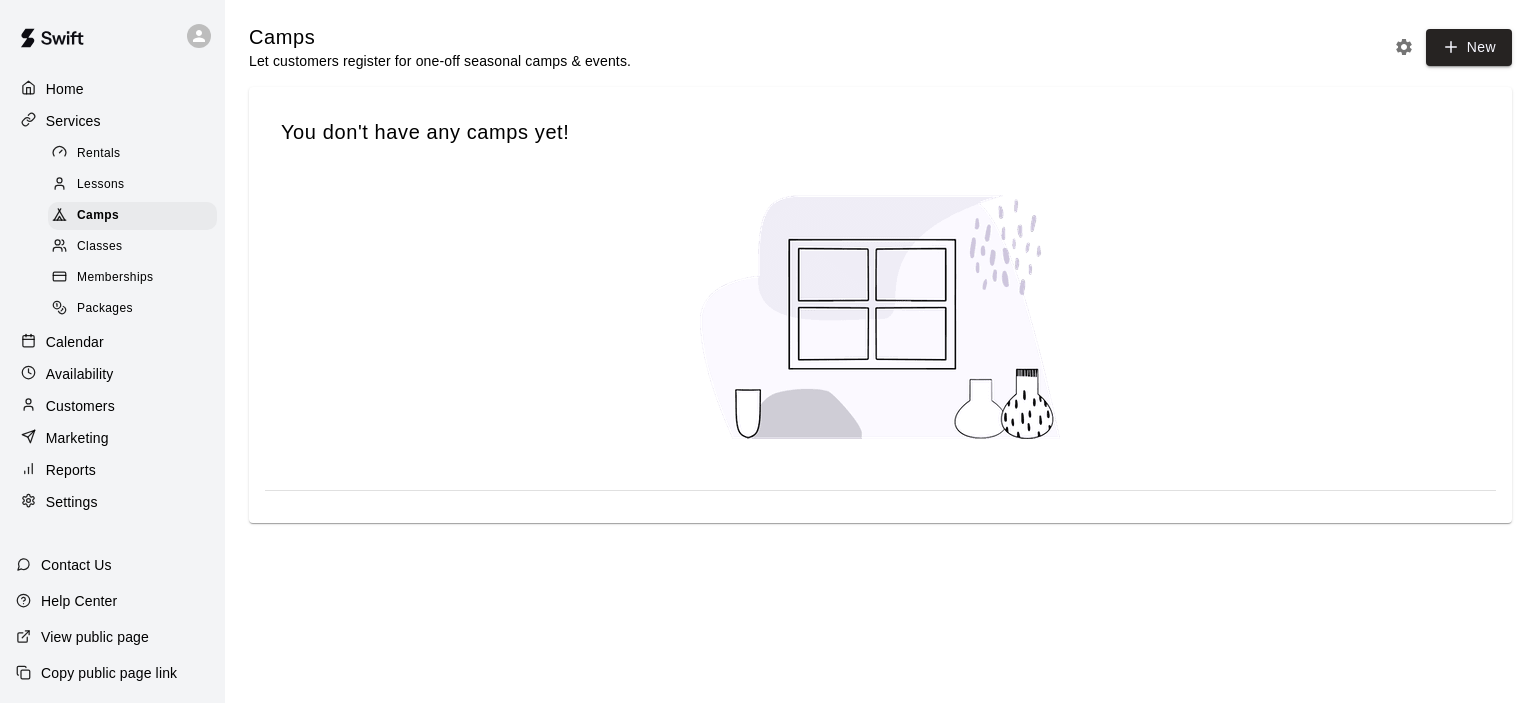 click on "Packages" at bounding box center [132, 309] 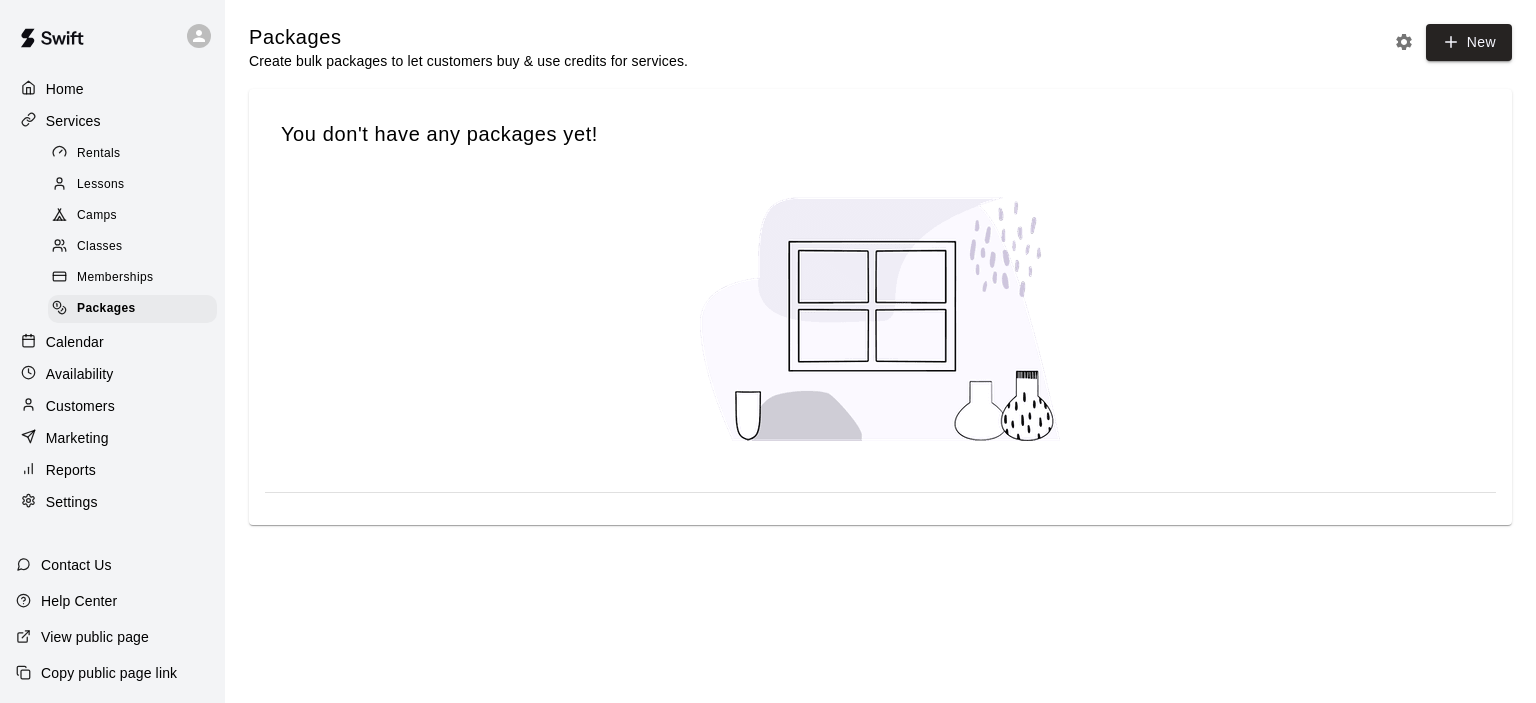 click on "Memberships" at bounding box center [132, 278] 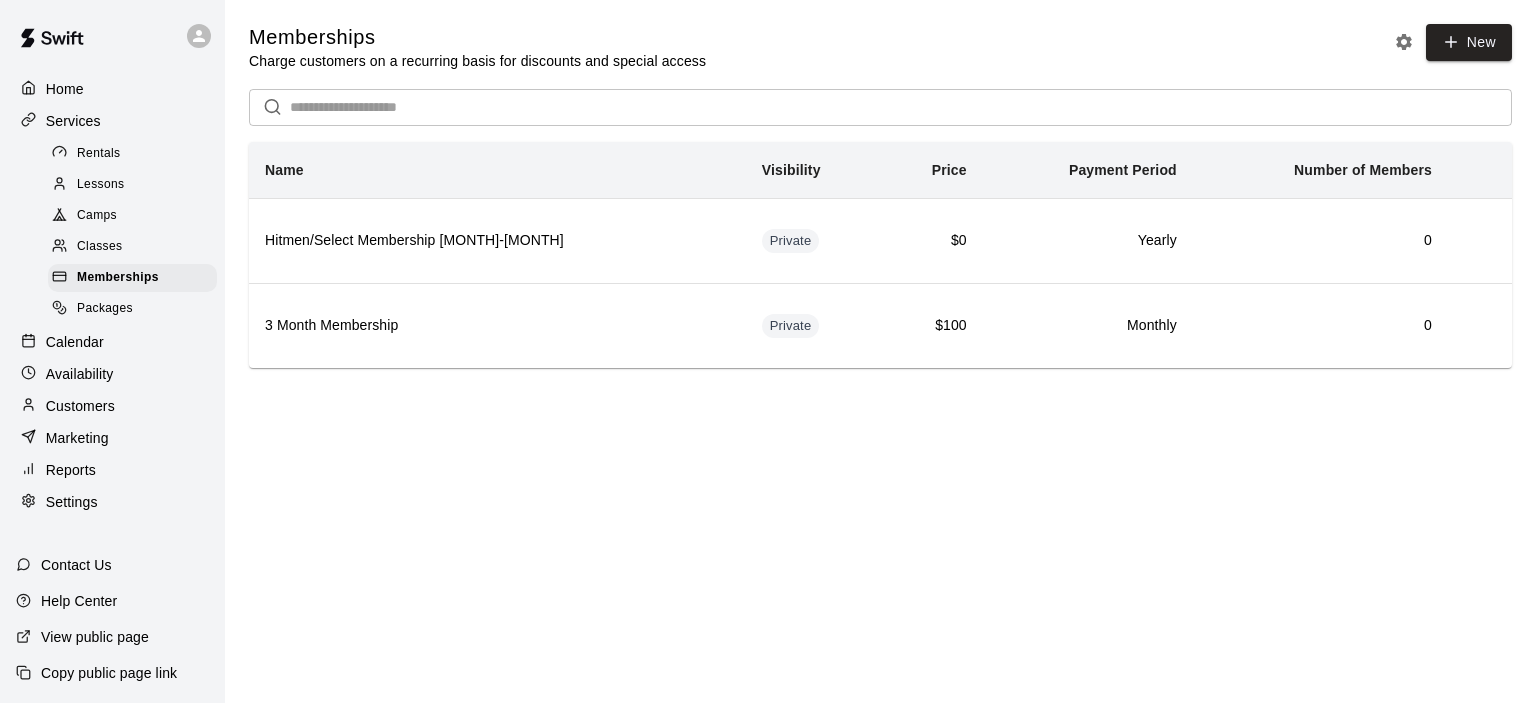 click on "Lessons" at bounding box center [132, 185] 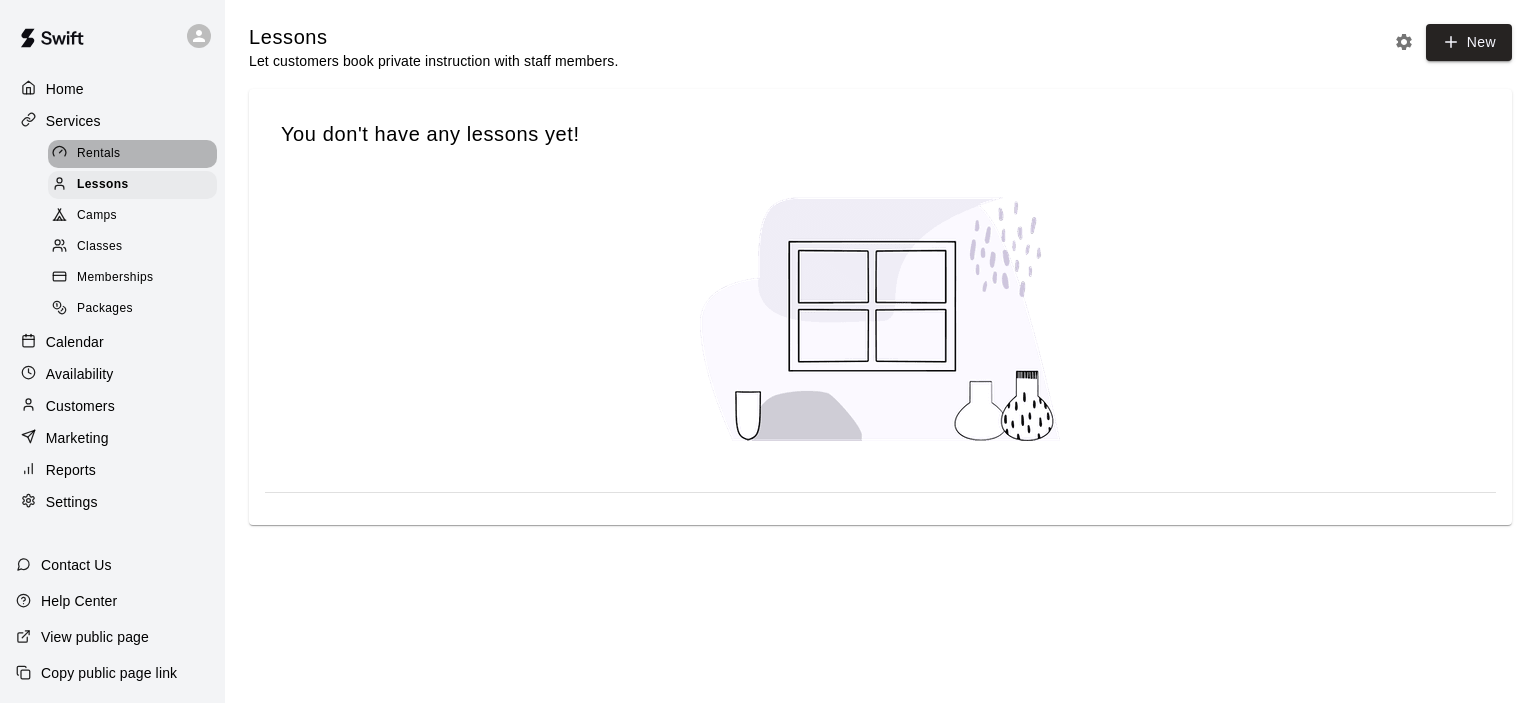 click on "Rentals" at bounding box center (132, 154) 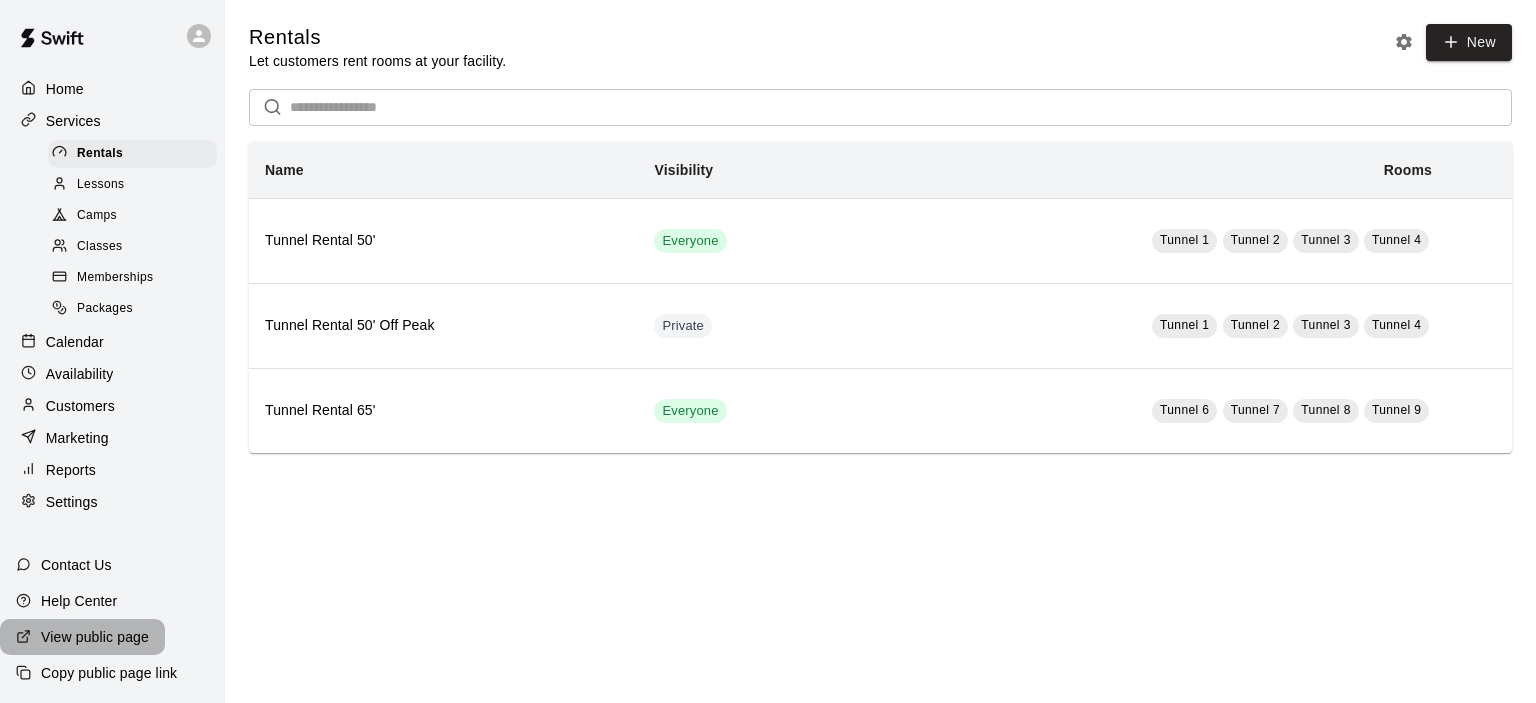 click on "View public page" at bounding box center [95, 637] 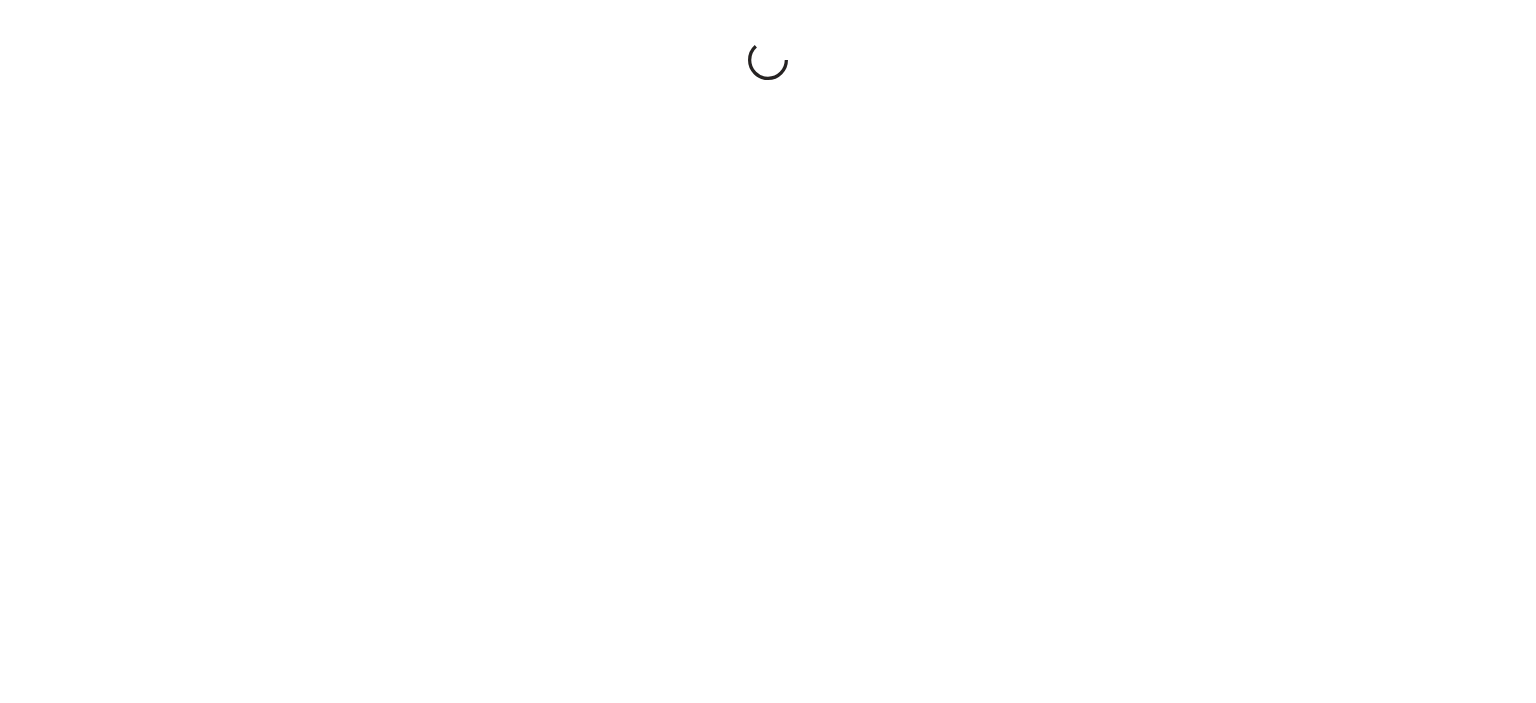 scroll, scrollTop: 0, scrollLeft: 0, axis: both 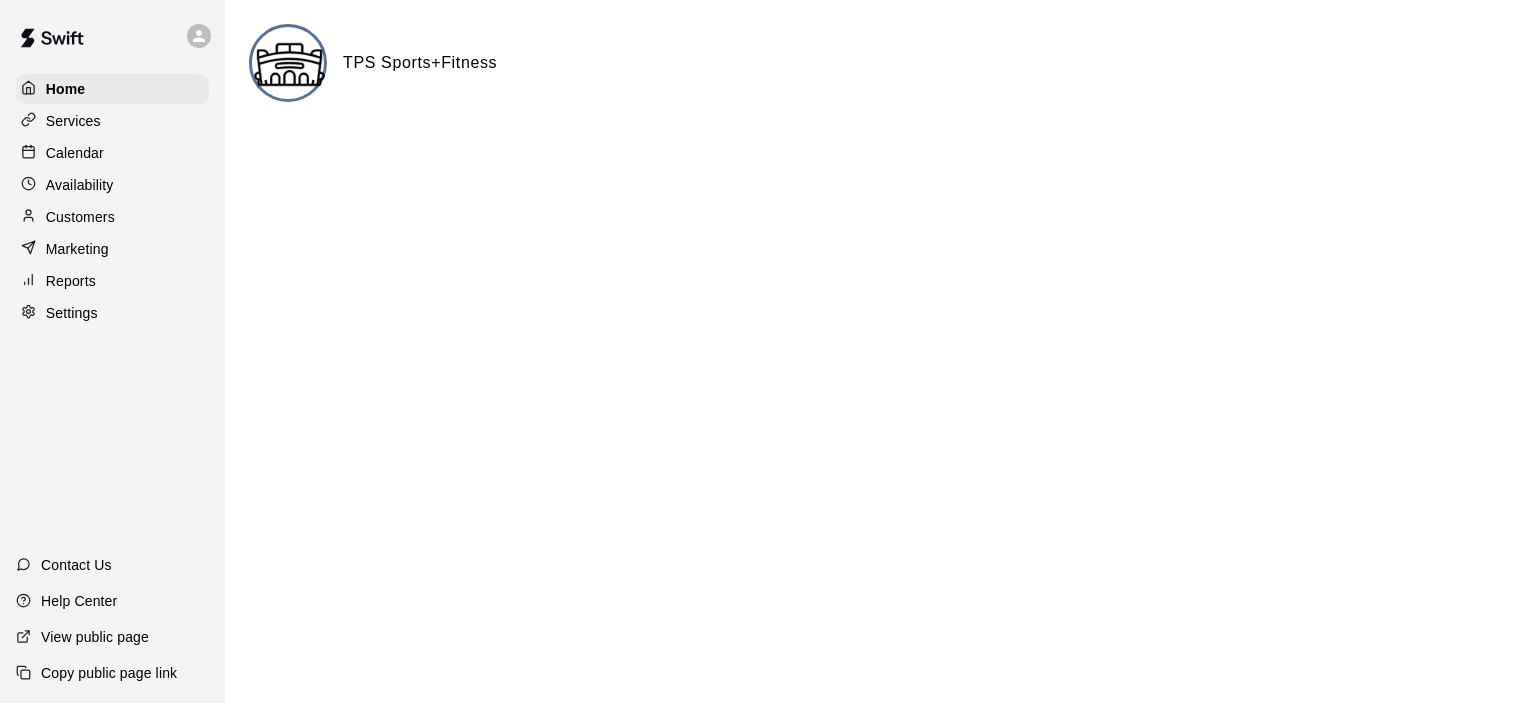 click 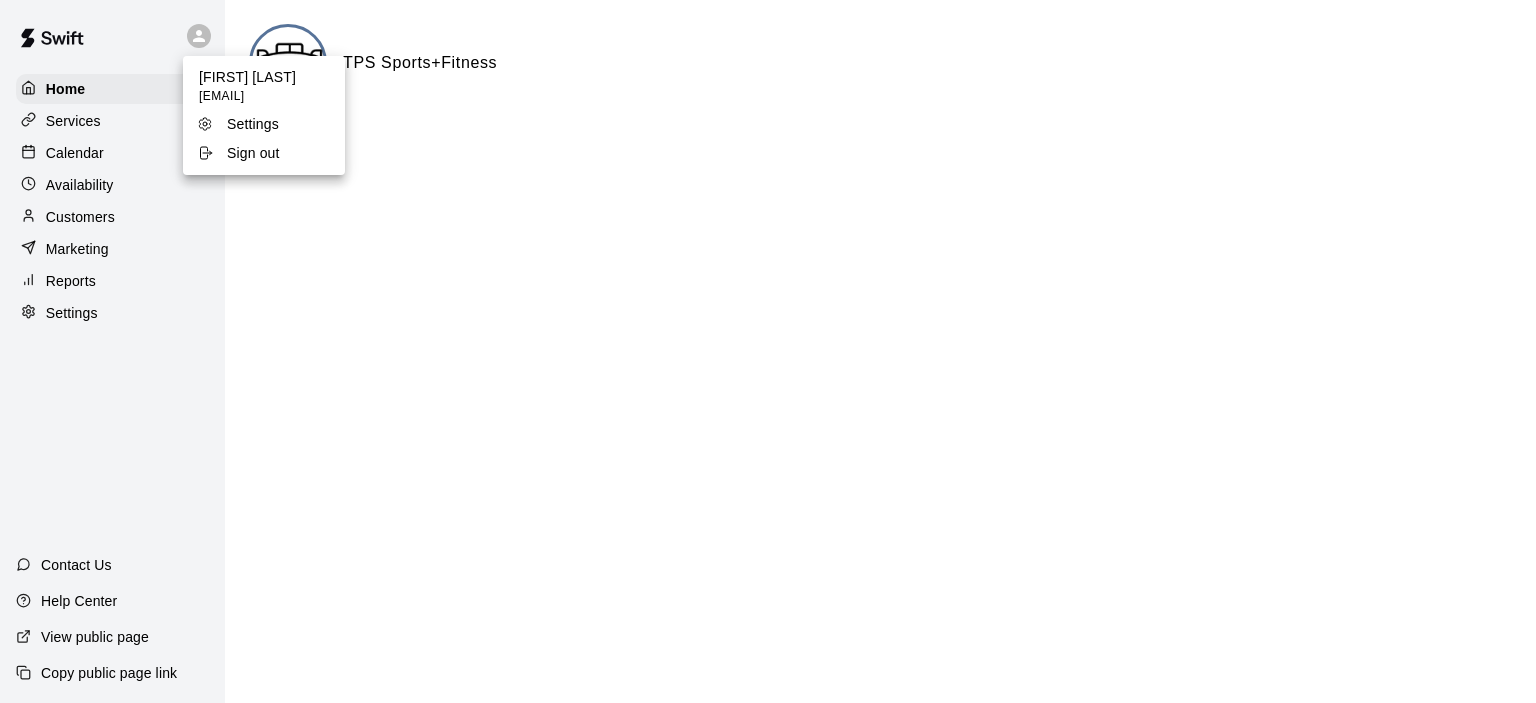 click on "Sign out" at bounding box center (253, 153) 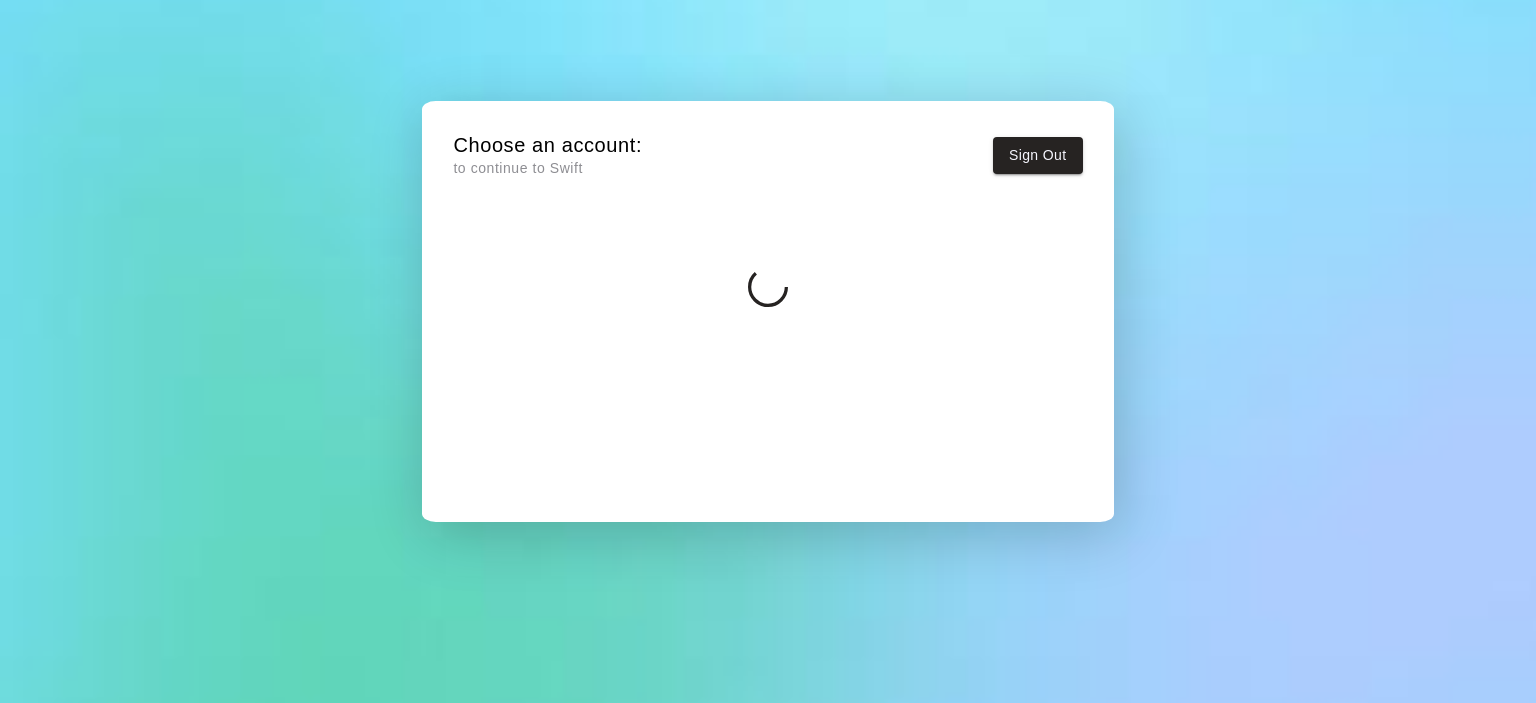 scroll, scrollTop: 0, scrollLeft: 0, axis: both 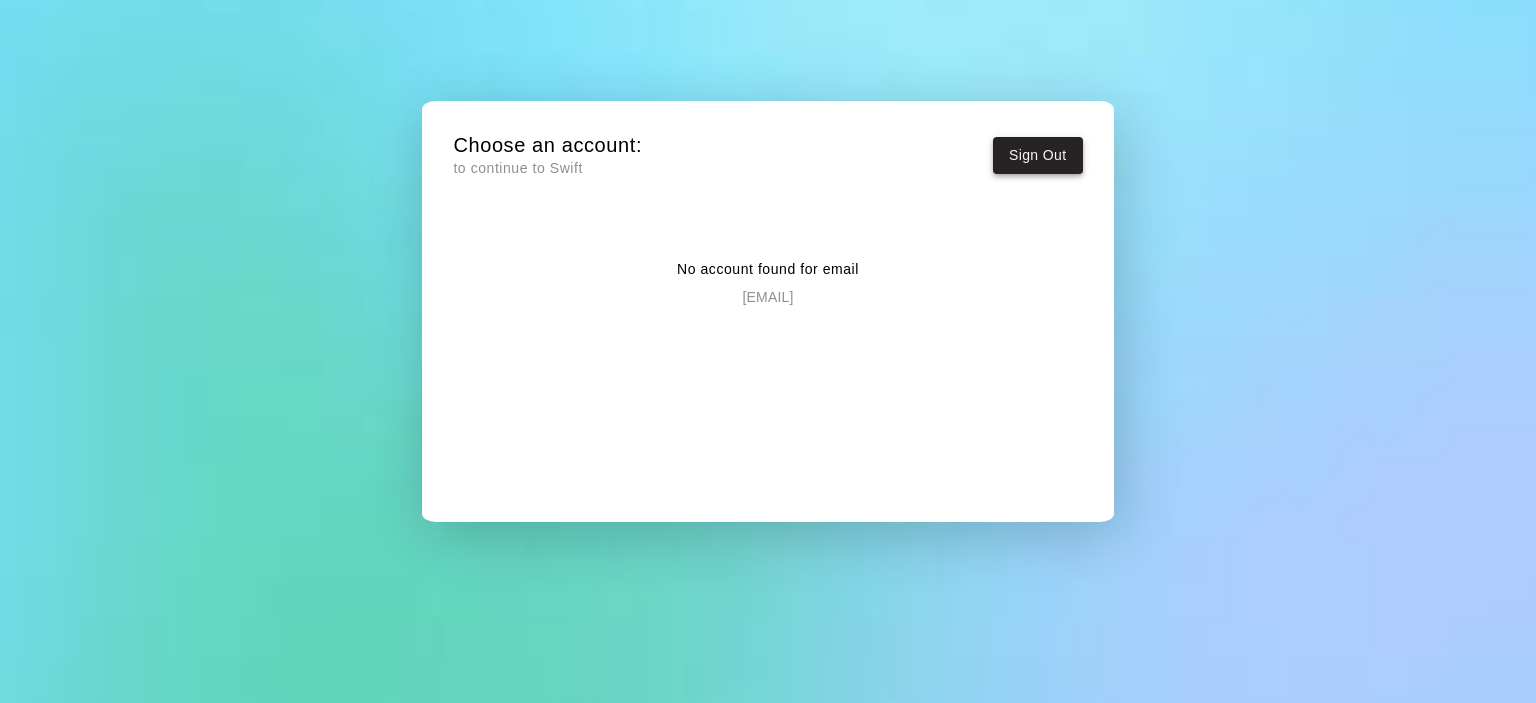 click on "Sign Out" at bounding box center [1038, 155] 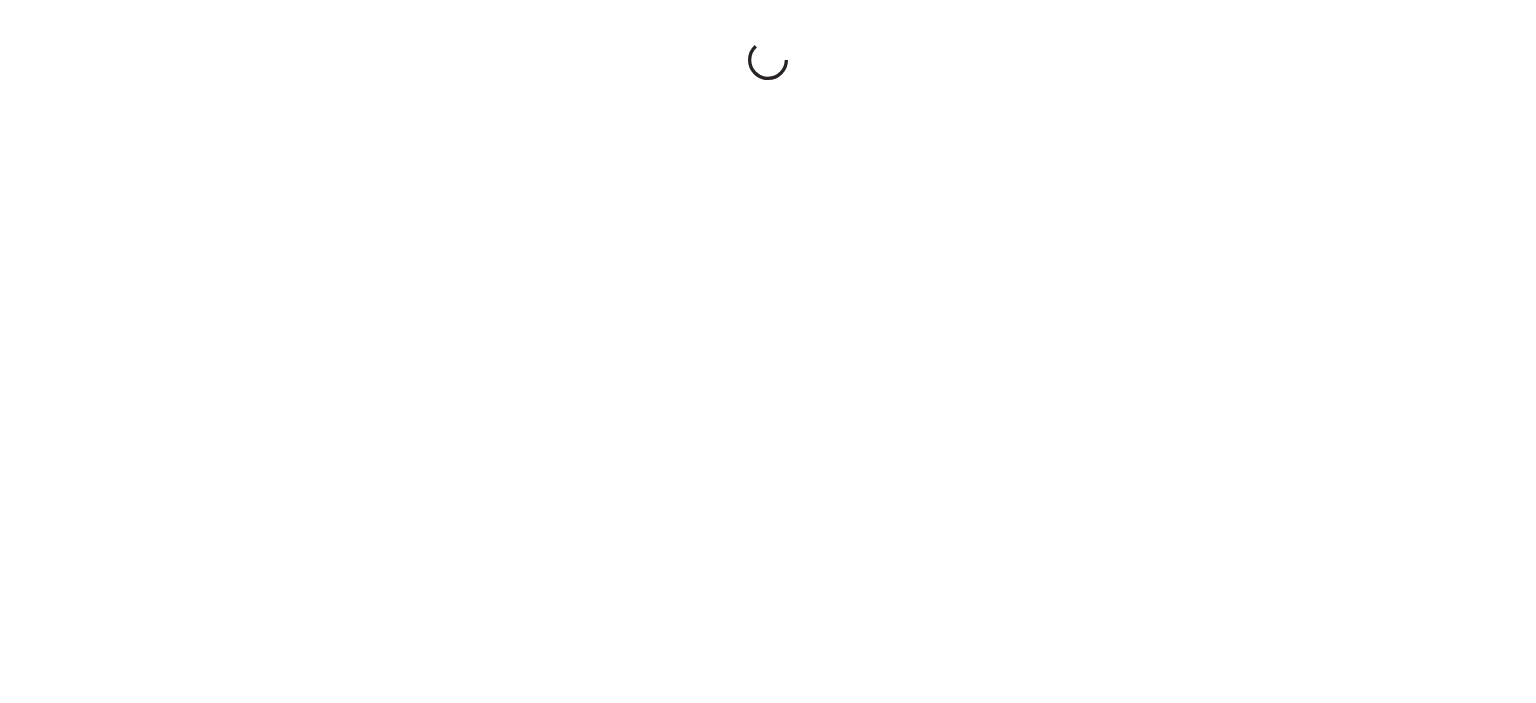 scroll, scrollTop: 0, scrollLeft: 0, axis: both 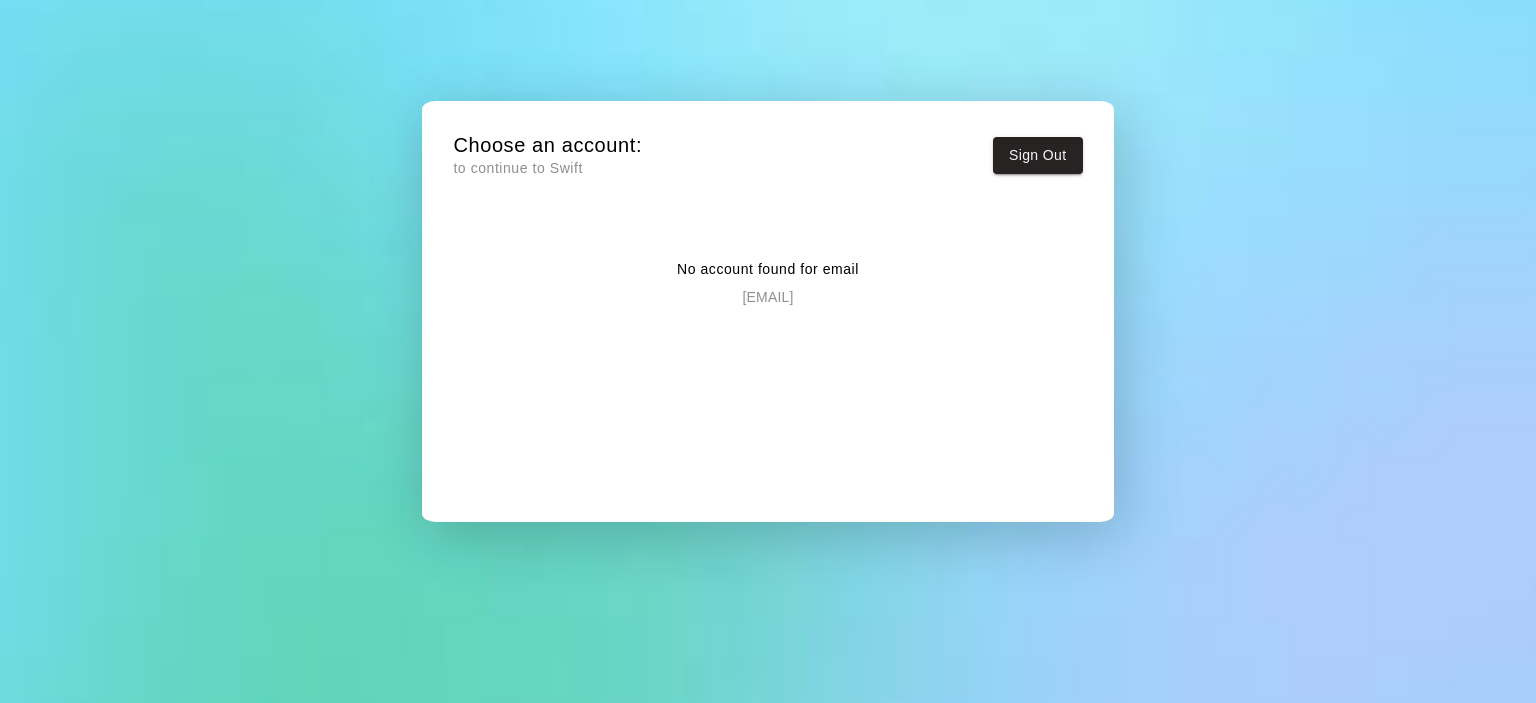 click on "No account found for email" at bounding box center [768, 269] 